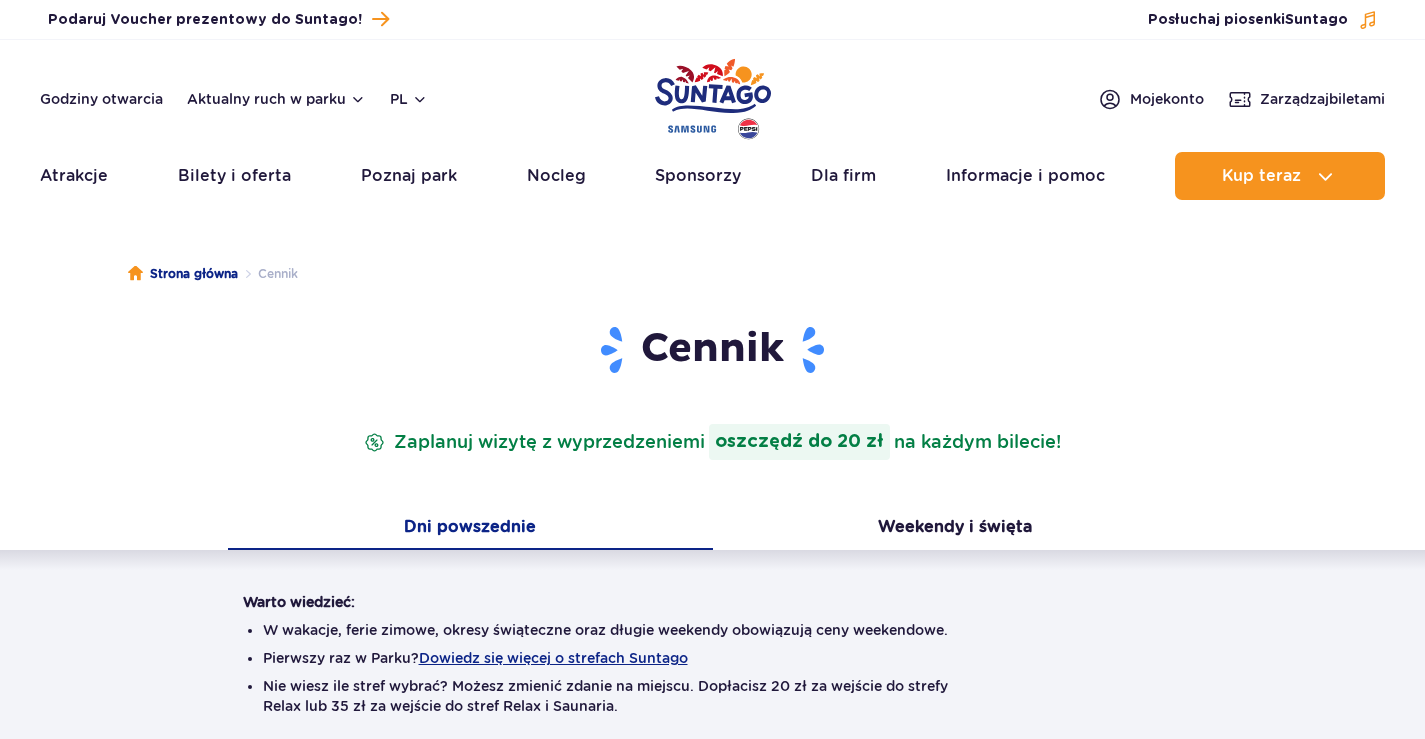 scroll, scrollTop: 0, scrollLeft: 0, axis: both 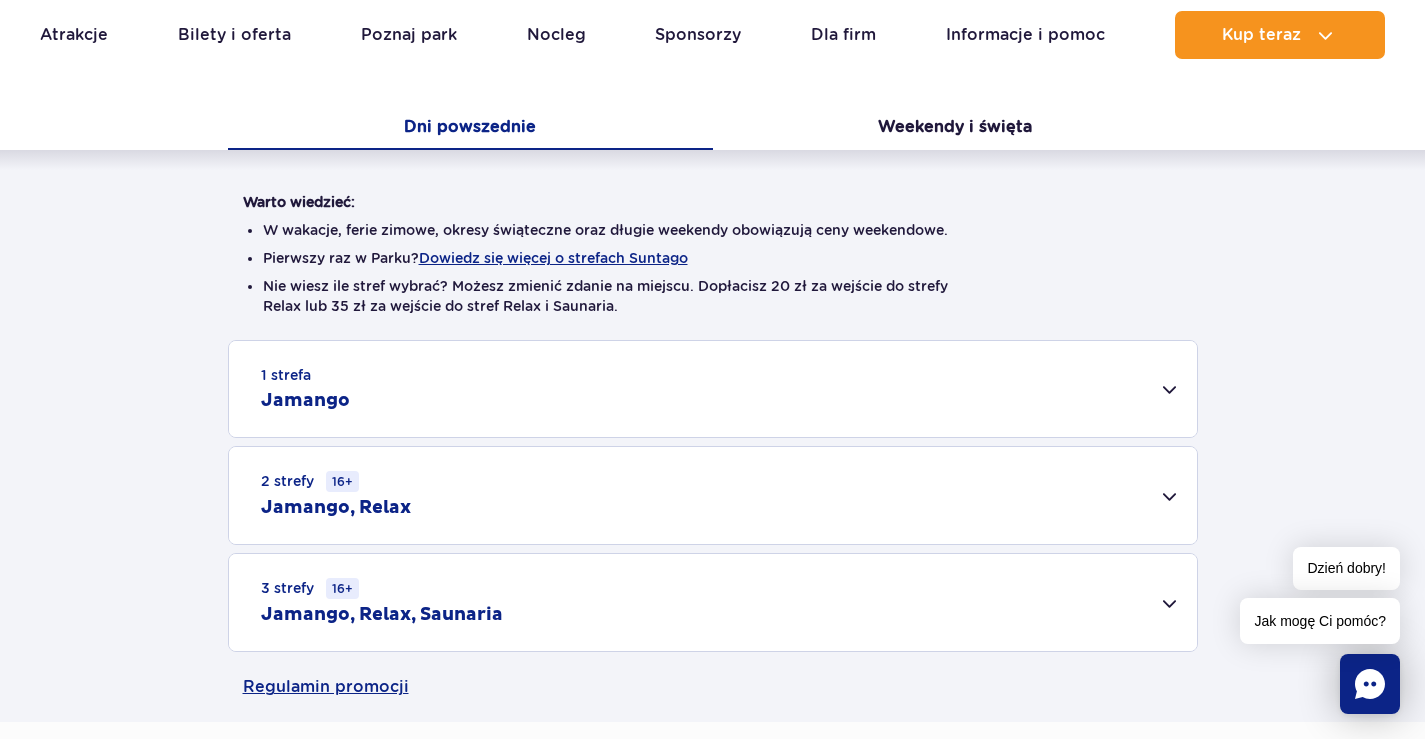 click on "2 strefy  16+
Jamango, Relax" at bounding box center (713, 495) 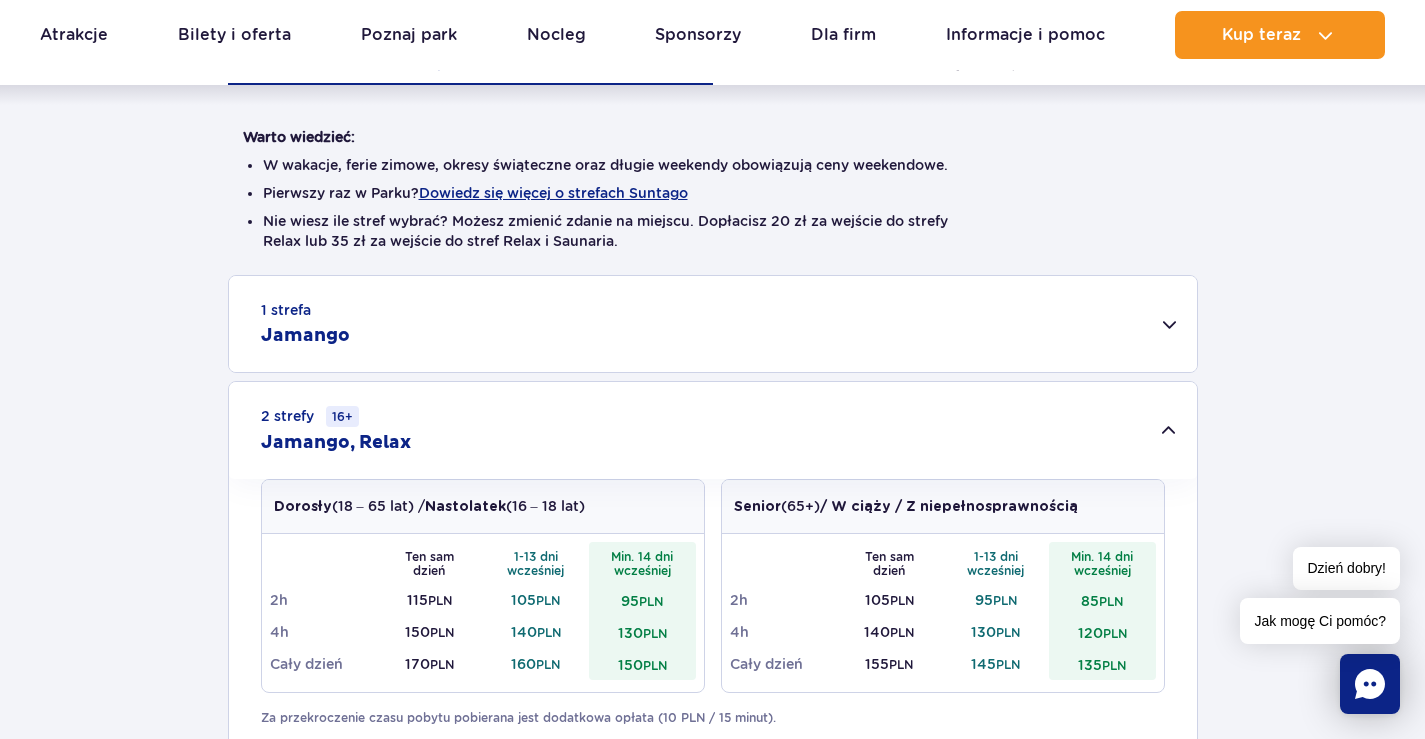 scroll, scrollTop: 500, scrollLeft: 0, axis: vertical 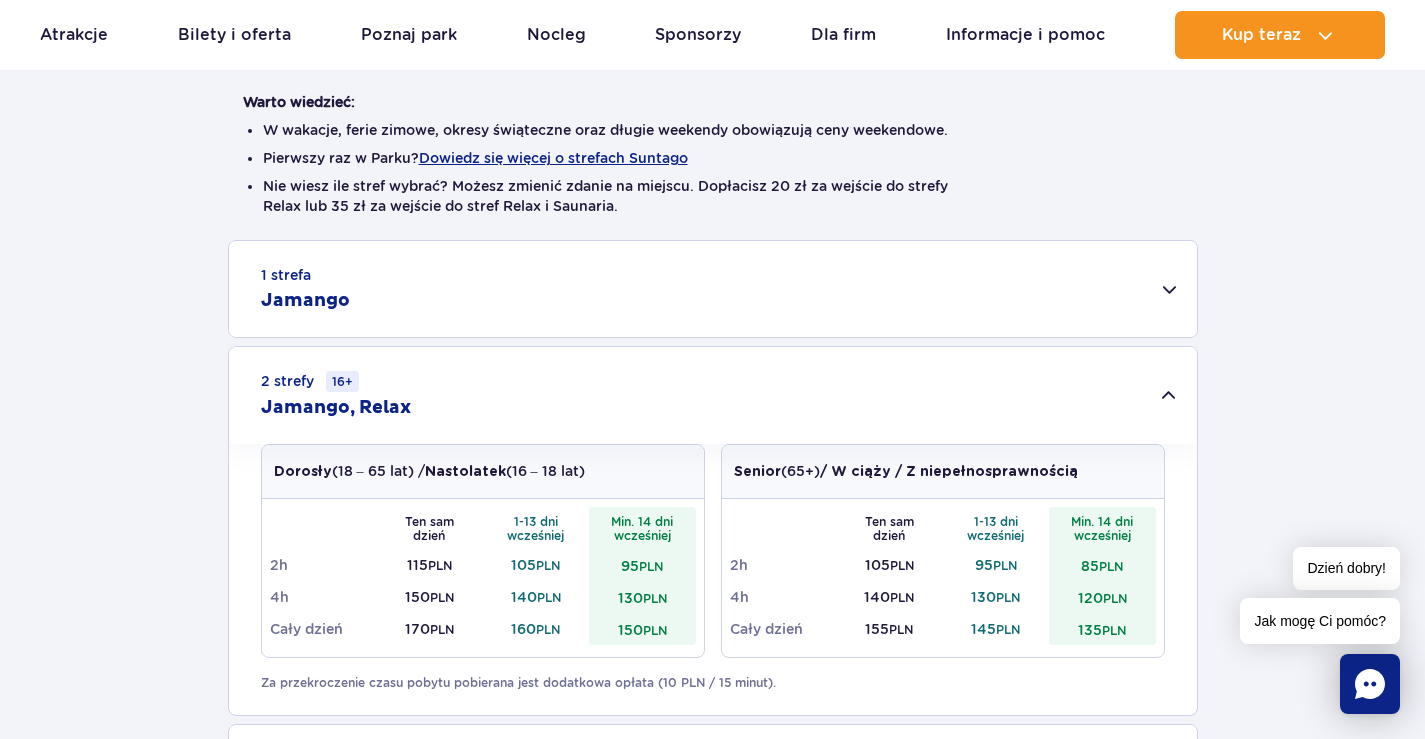 click on "2 strefy  16+
Jamango, Relax" at bounding box center [713, 395] 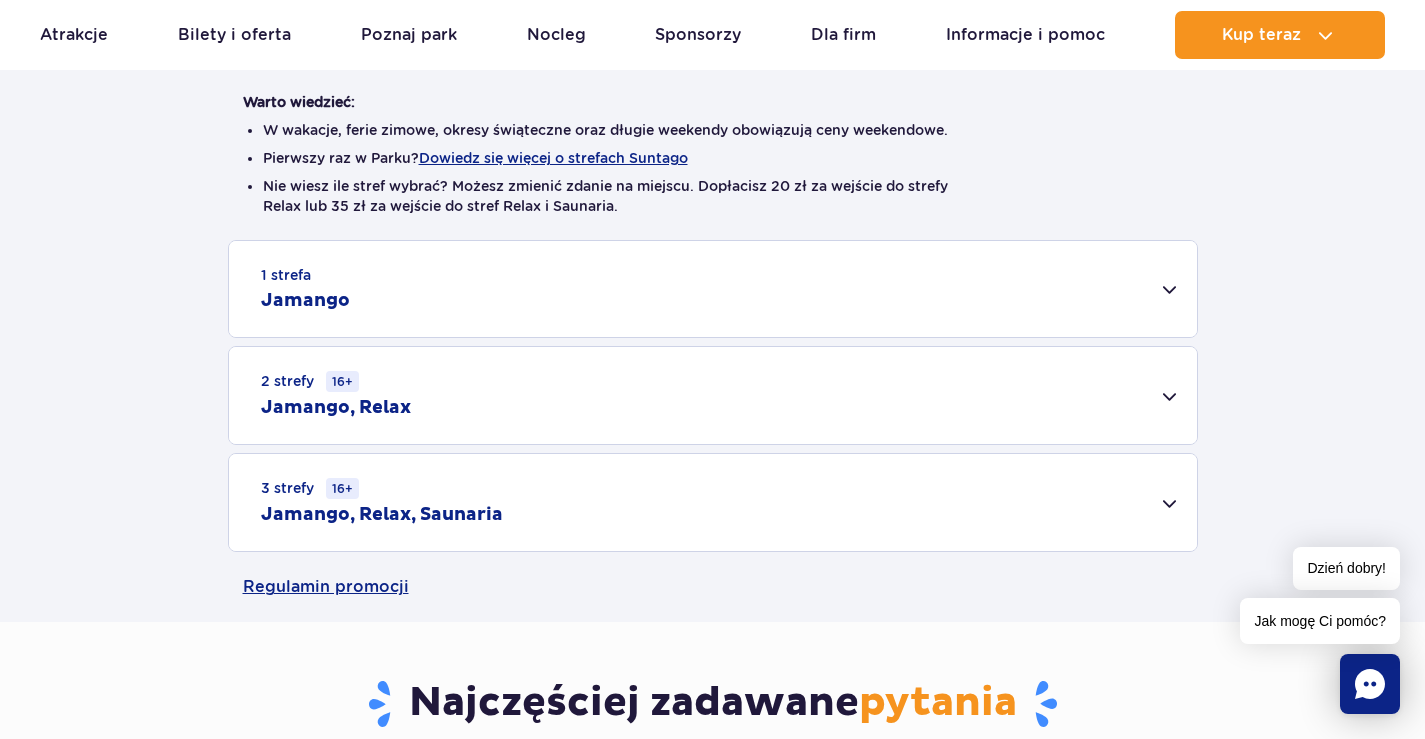click on "1 strefa
Jamango" at bounding box center (713, 289) 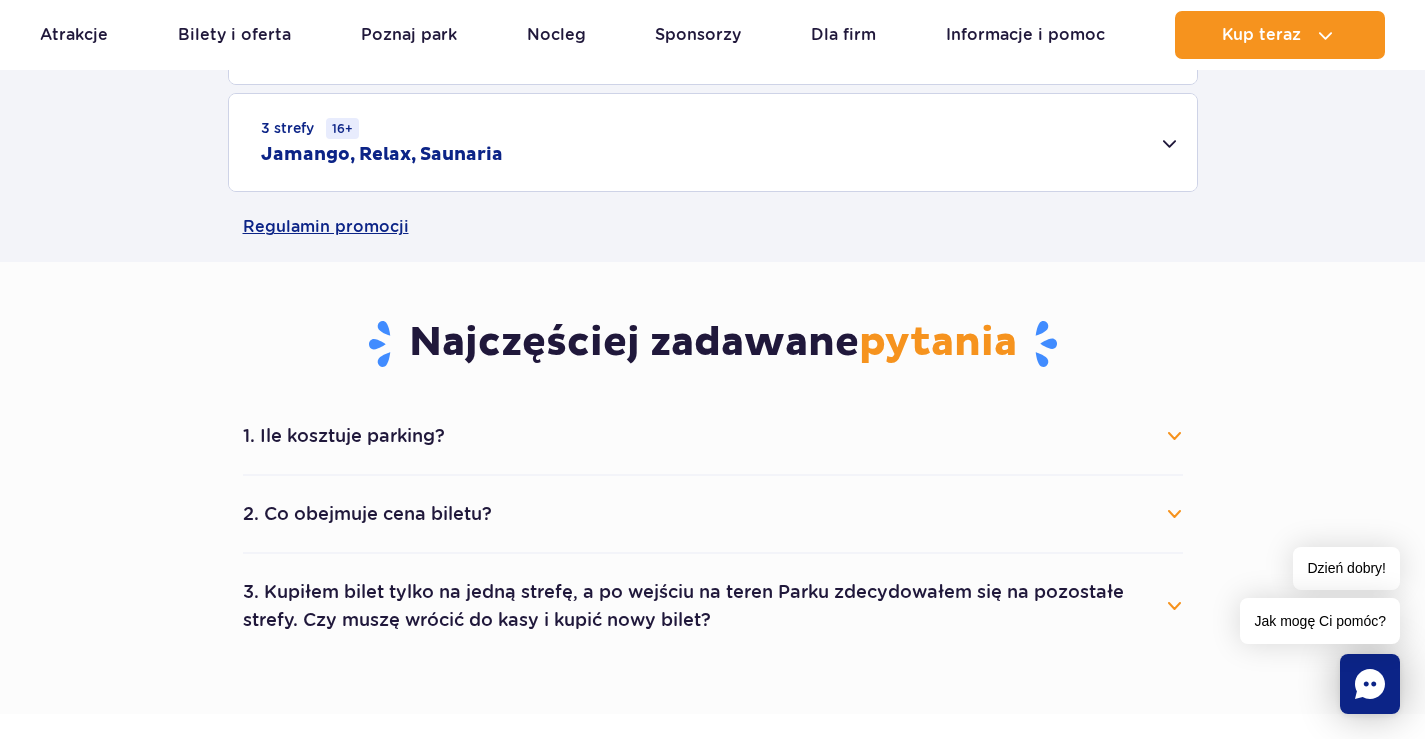 scroll, scrollTop: 1600, scrollLeft: 0, axis: vertical 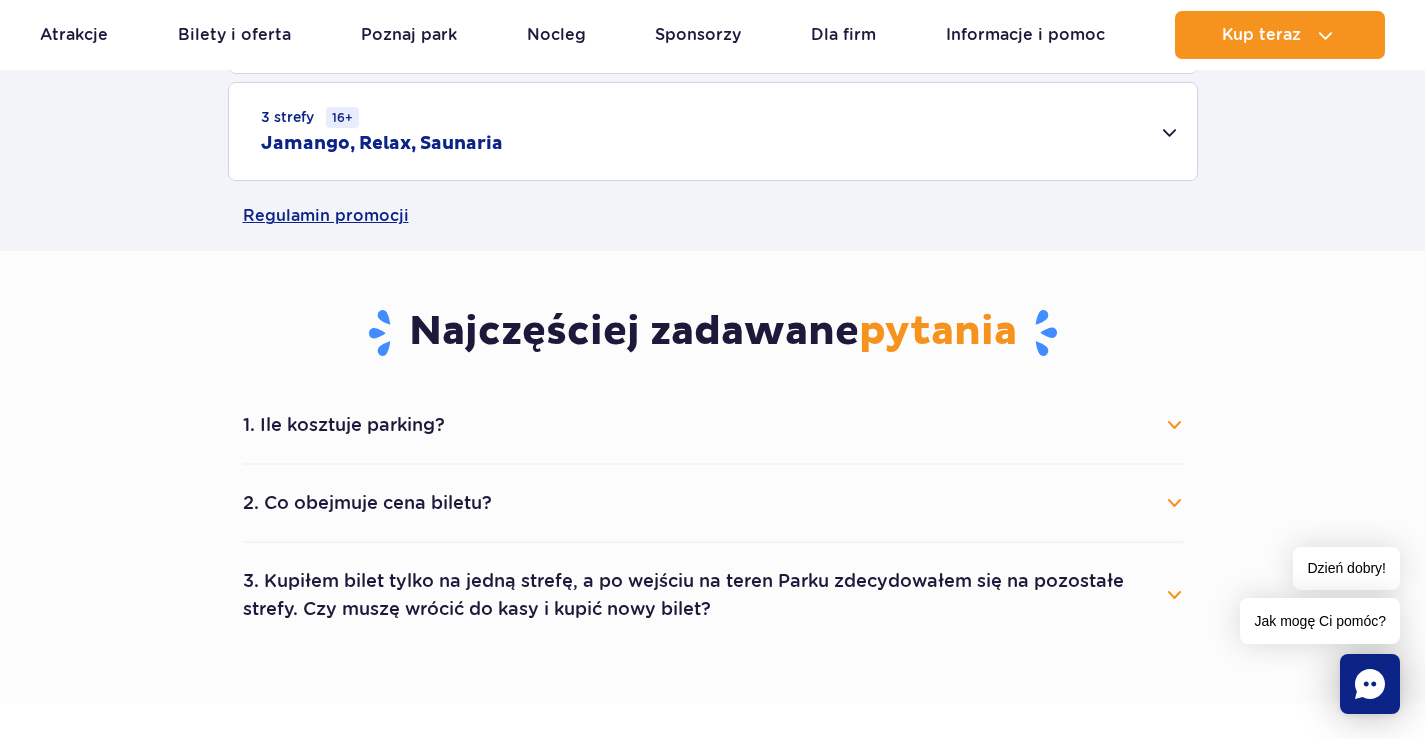 click on "1. Ile kosztuje parking?" at bounding box center (713, 425) 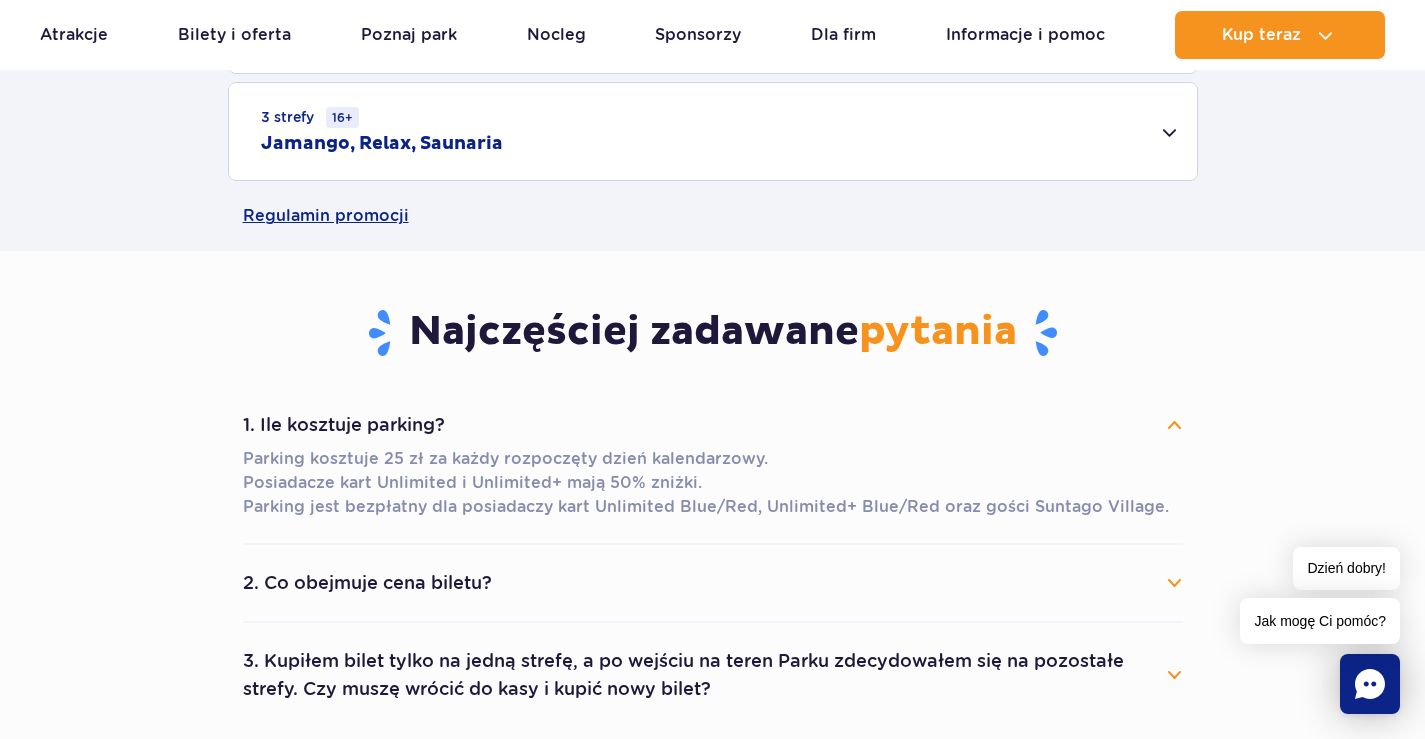 click on "1. Ile kosztuje parking?" at bounding box center [713, 425] 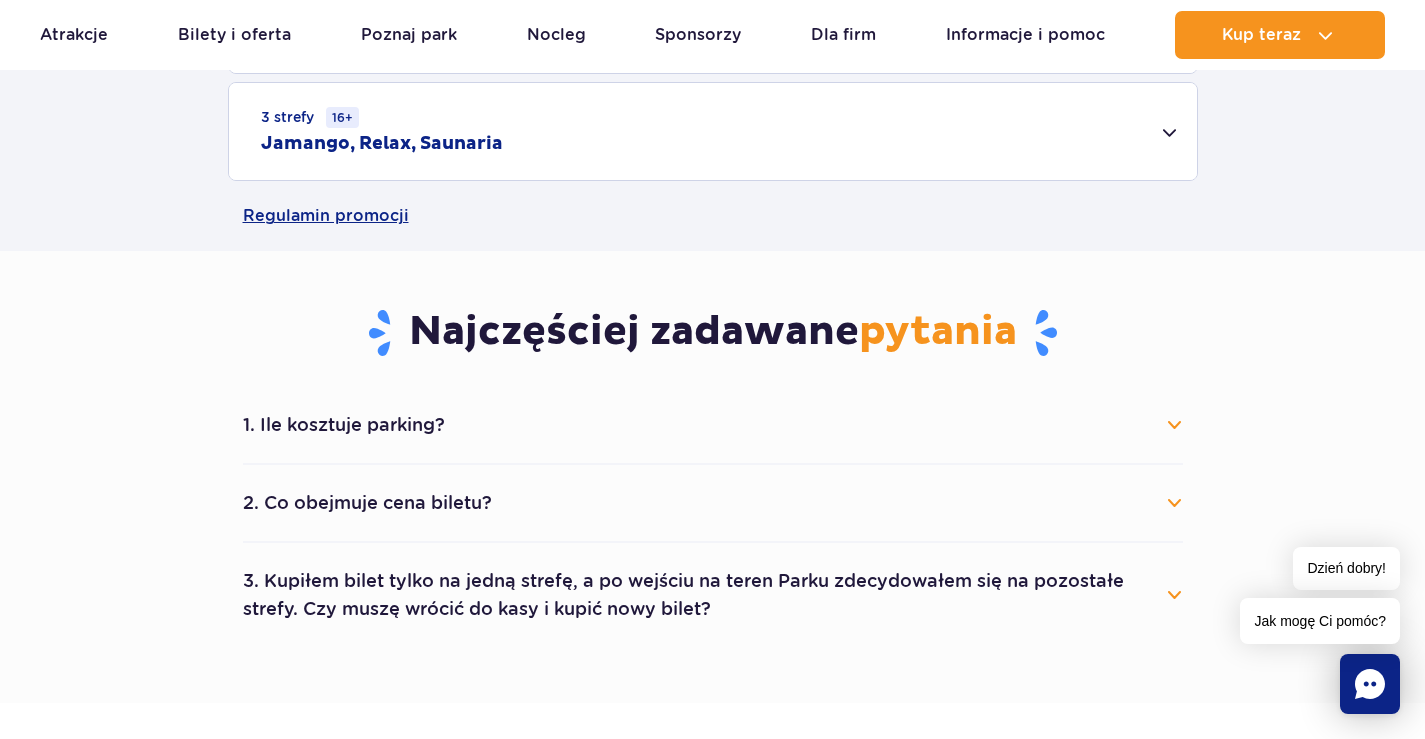 click on "2. Co obejmuje cena biletu?" at bounding box center [713, 503] 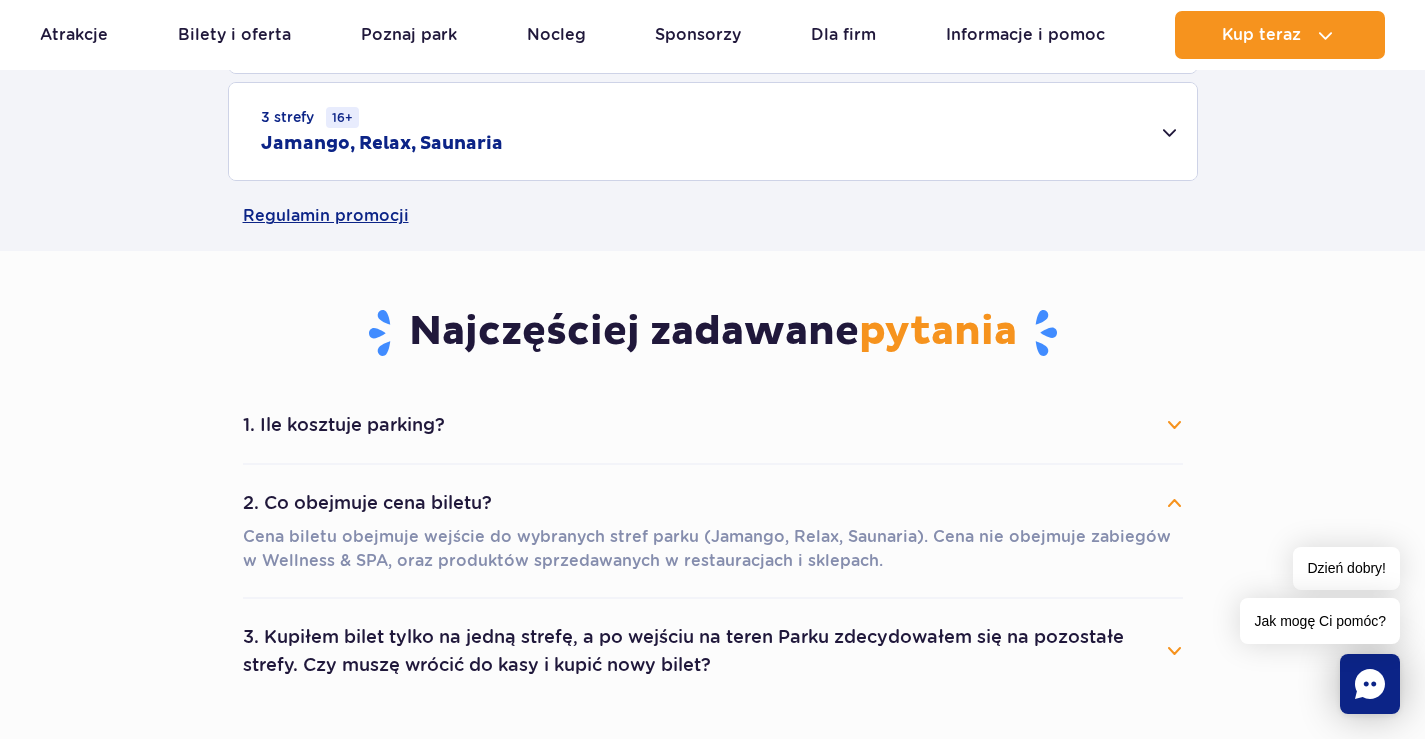 click on "2. Co obejmuje cena biletu?" at bounding box center (713, 503) 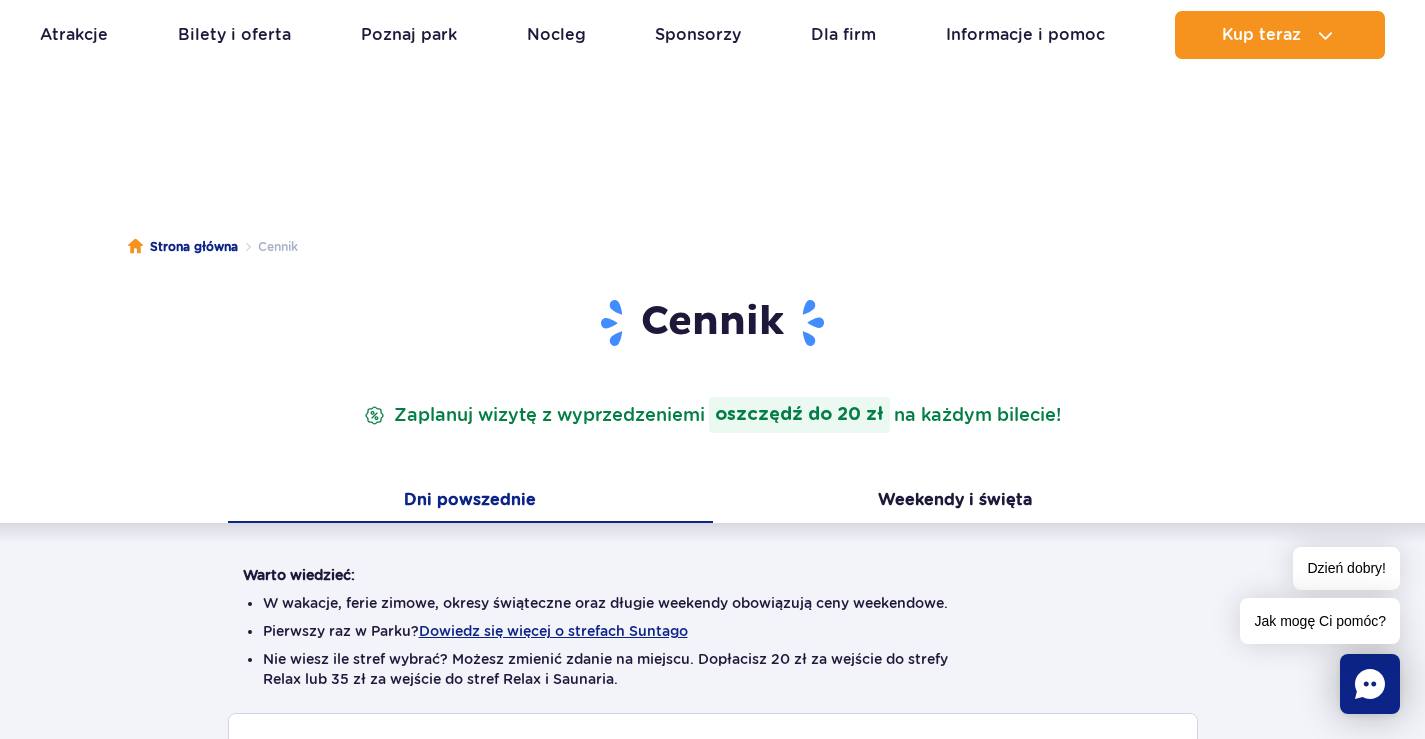 scroll, scrollTop: 0, scrollLeft: 0, axis: both 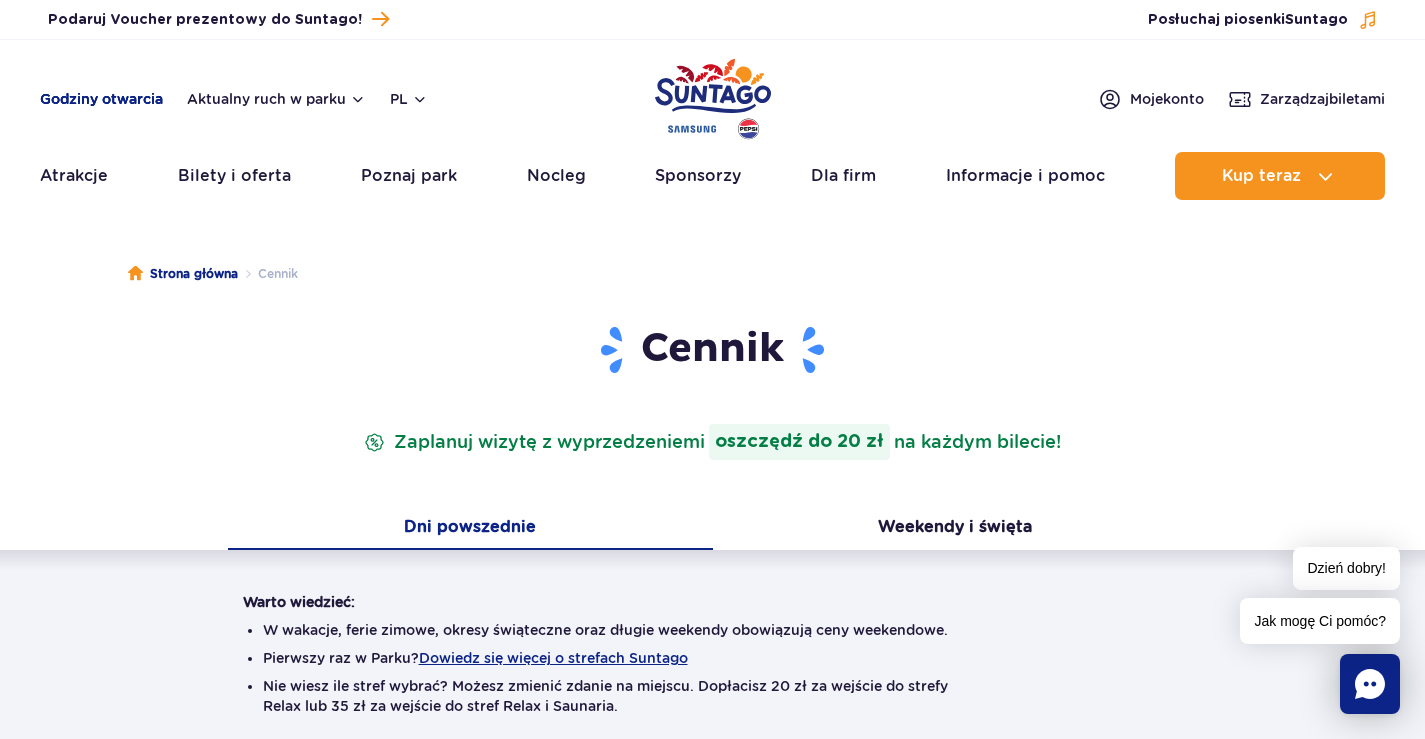 click on "Godziny otwarcia" at bounding box center [101, 99] 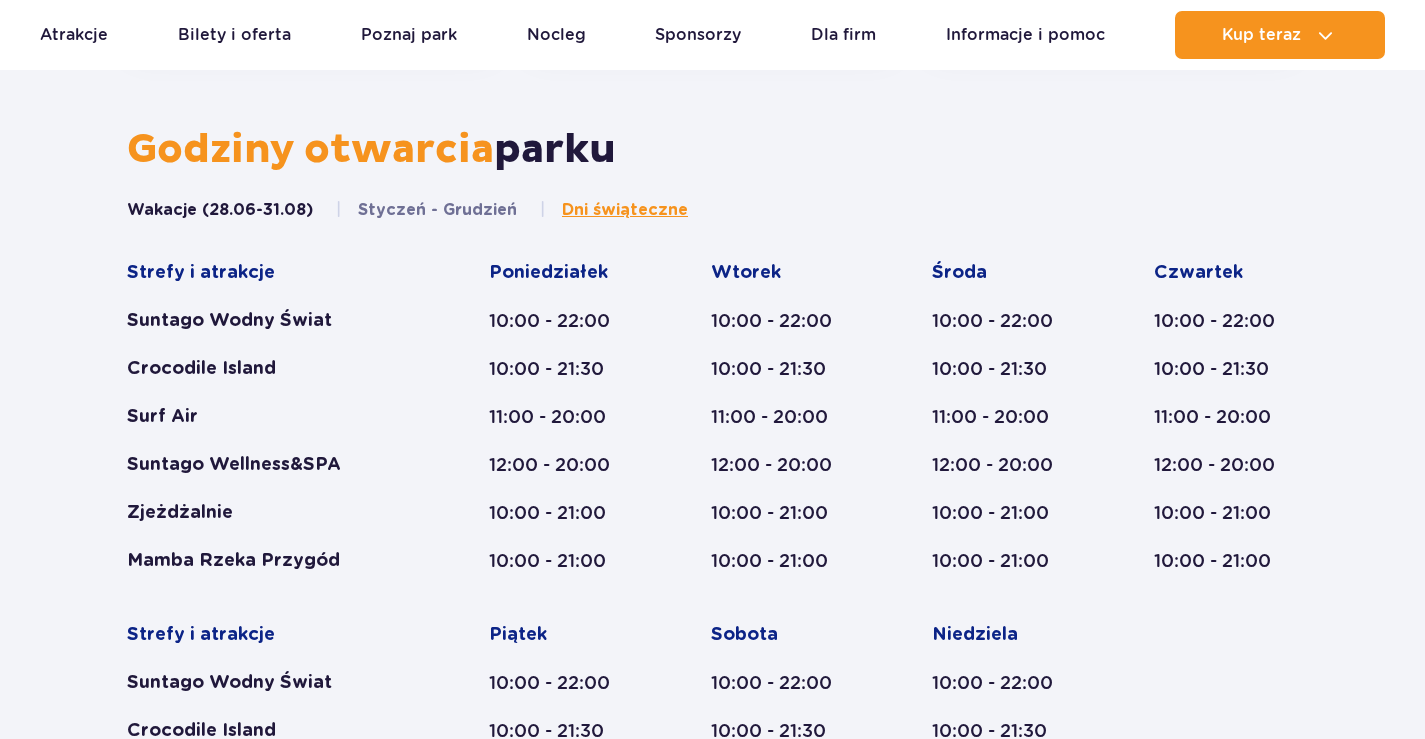 scroll, scrollTop: 827, scrollLeft: 0, axis: vertical 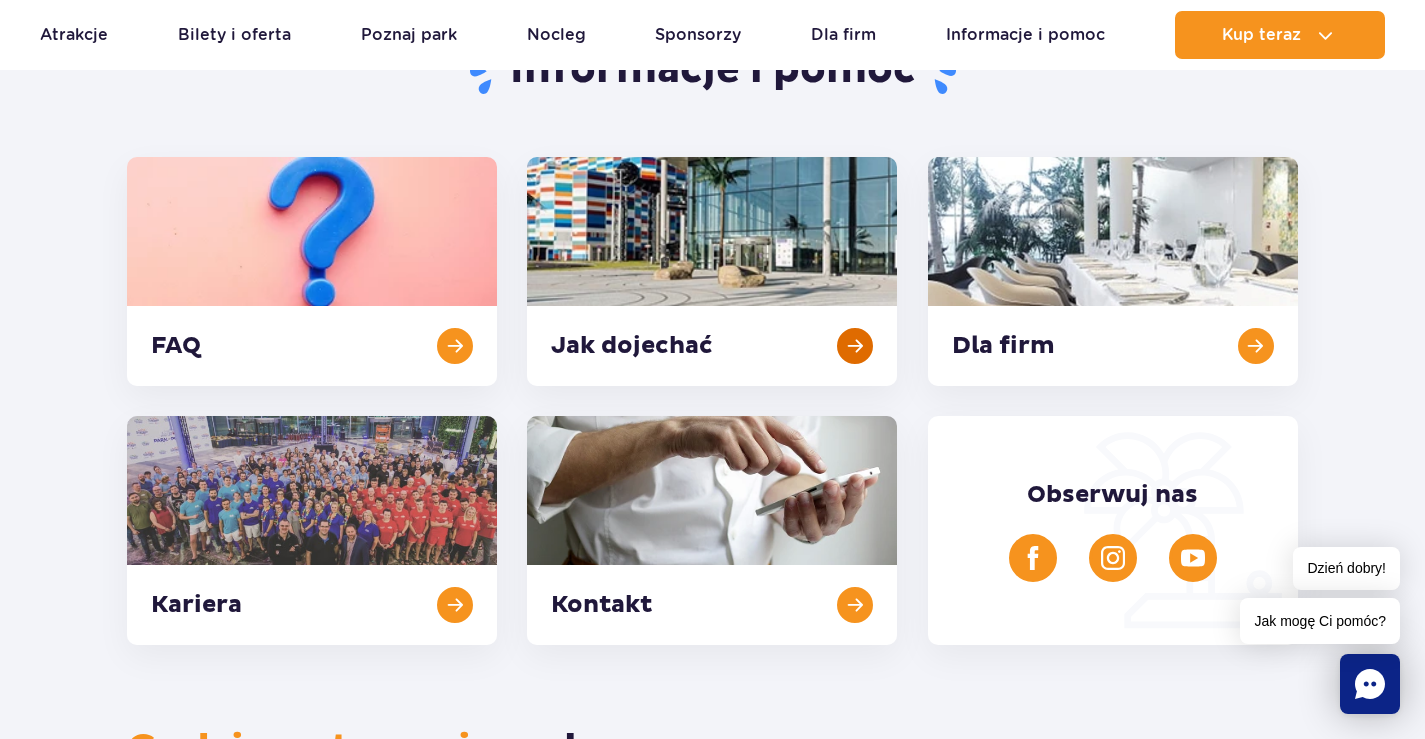 click at bounding box center [712, 271] 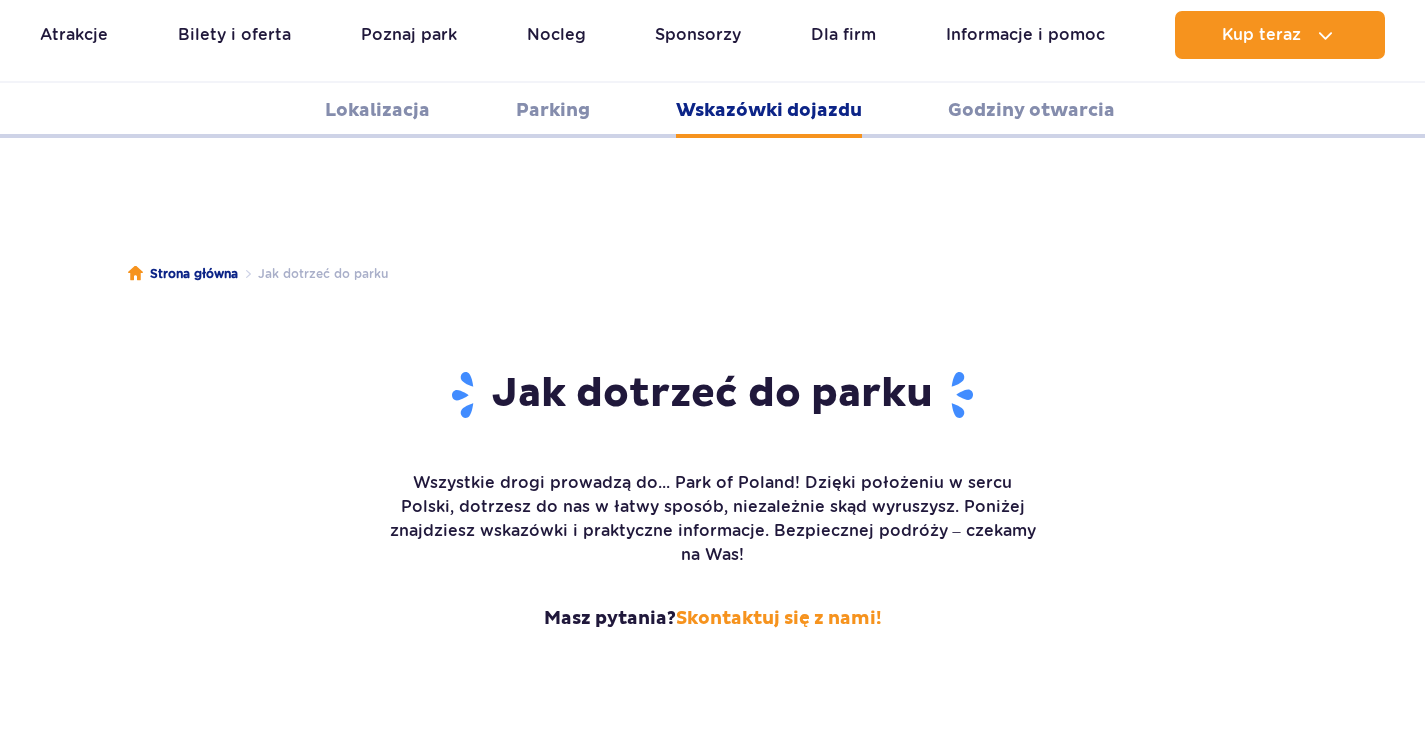 scroll, scrollTop: 2661, scrollLeft: 0, axis: vertical 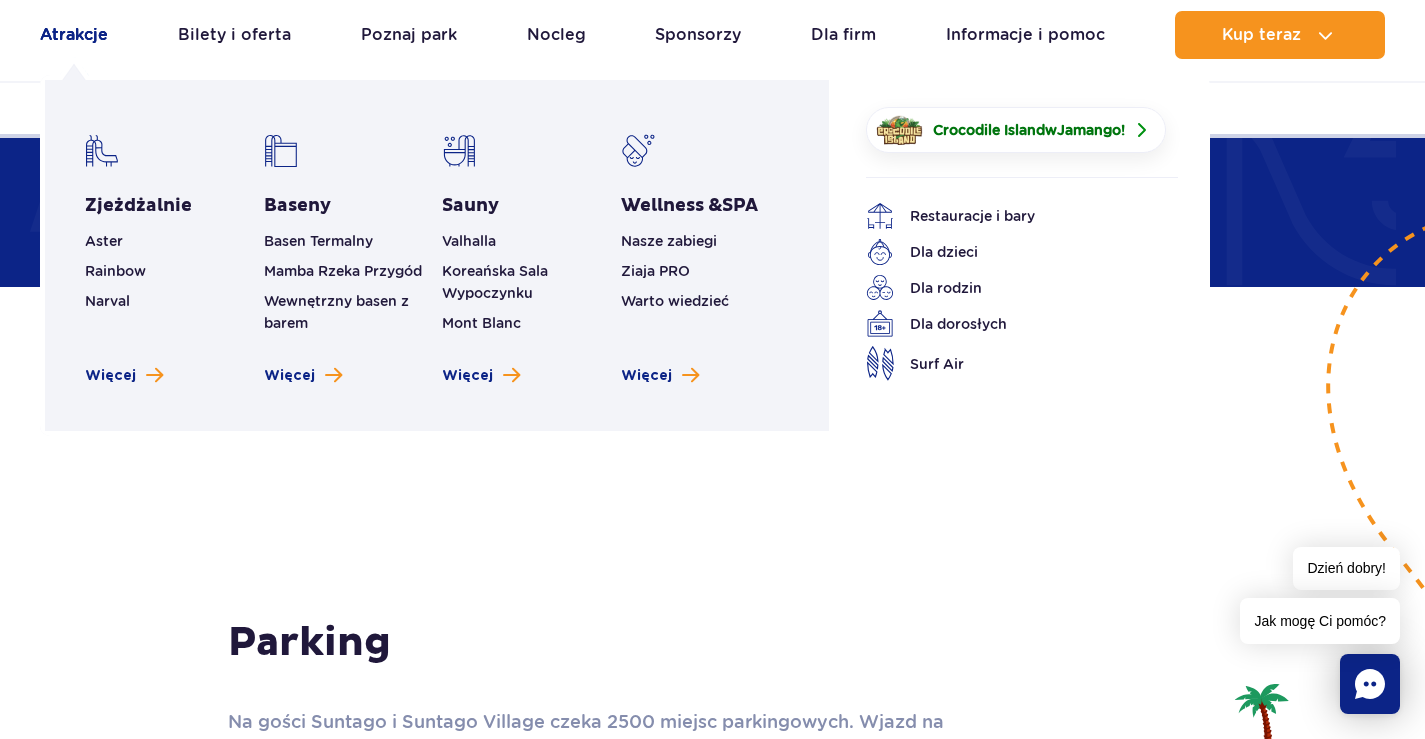 click on "Atrakcje" at bounding box center (74, 35) 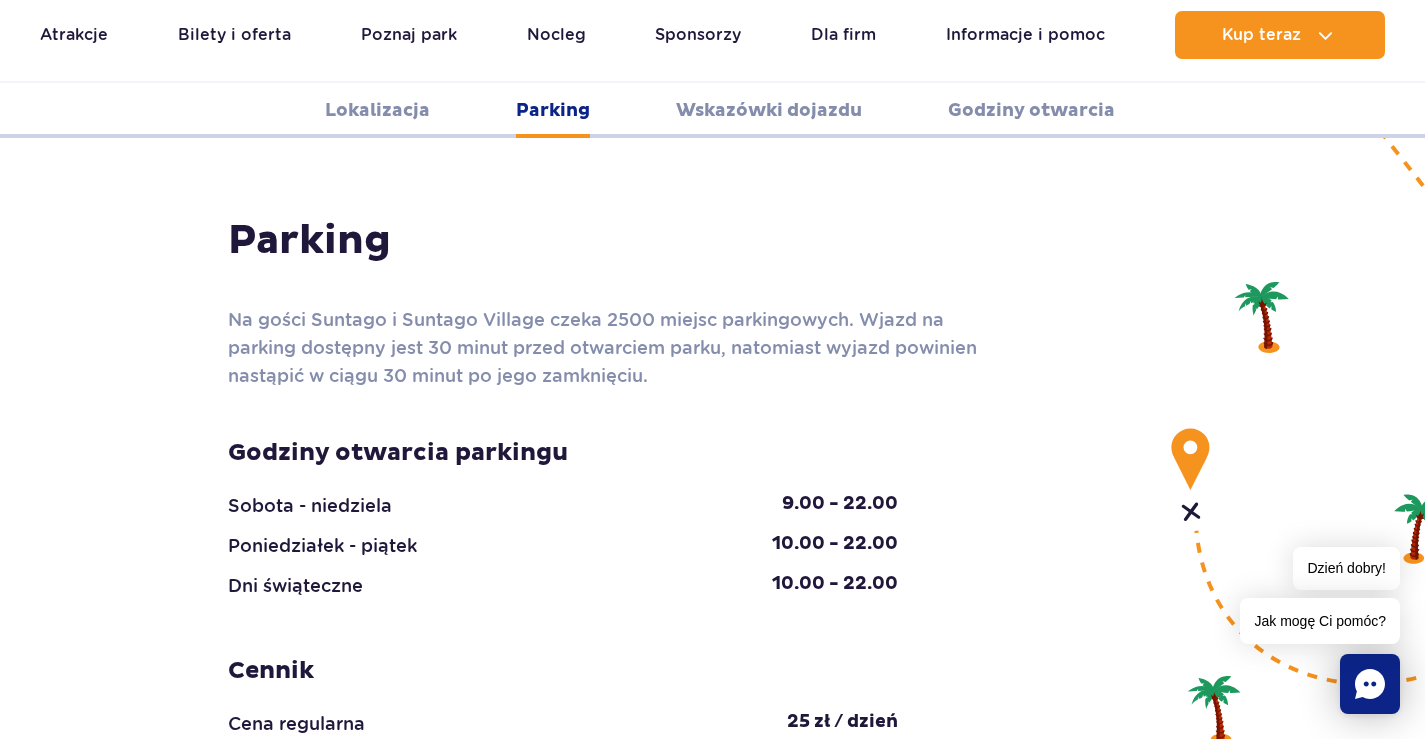 scroll, scrollTop: 1781, scrollLeft: 0, axis: vertical 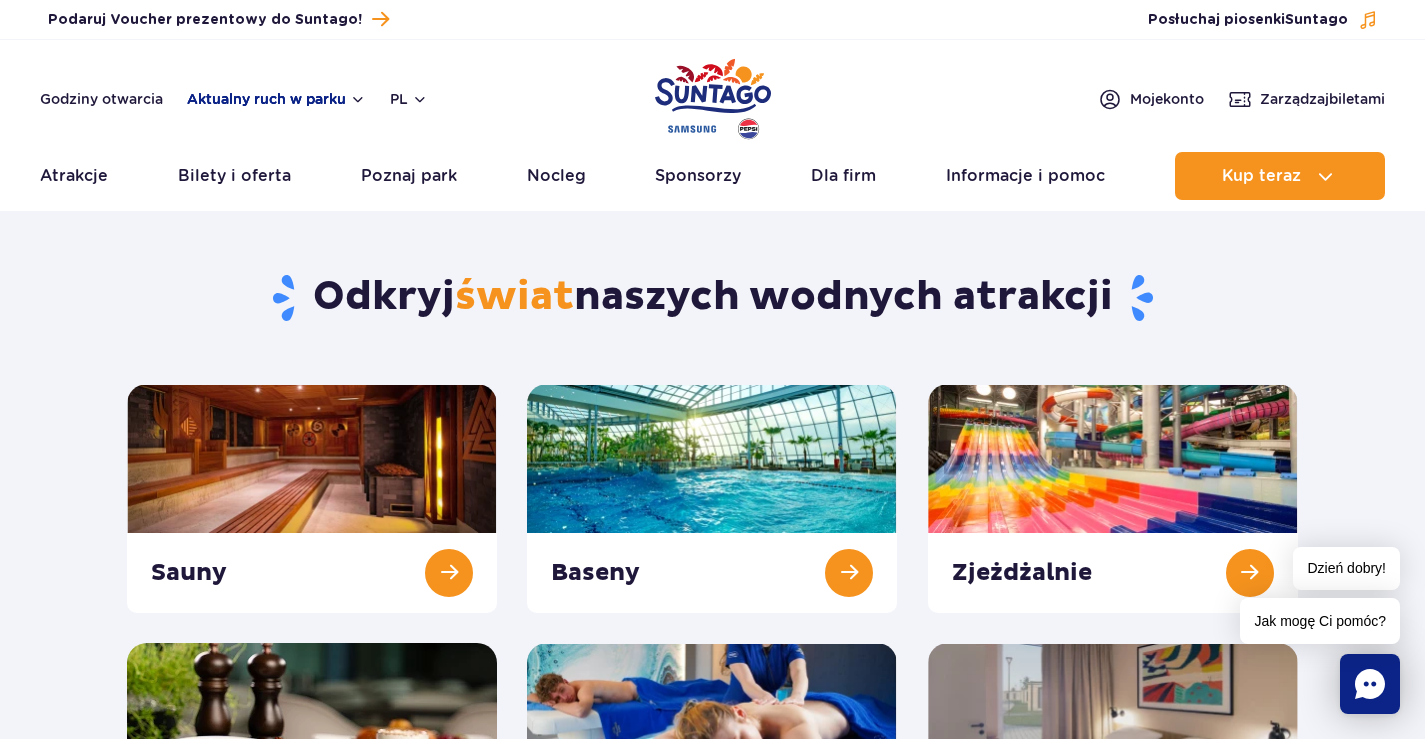click on "Aktualny ruch w parku" at bounding box center [276, 99] 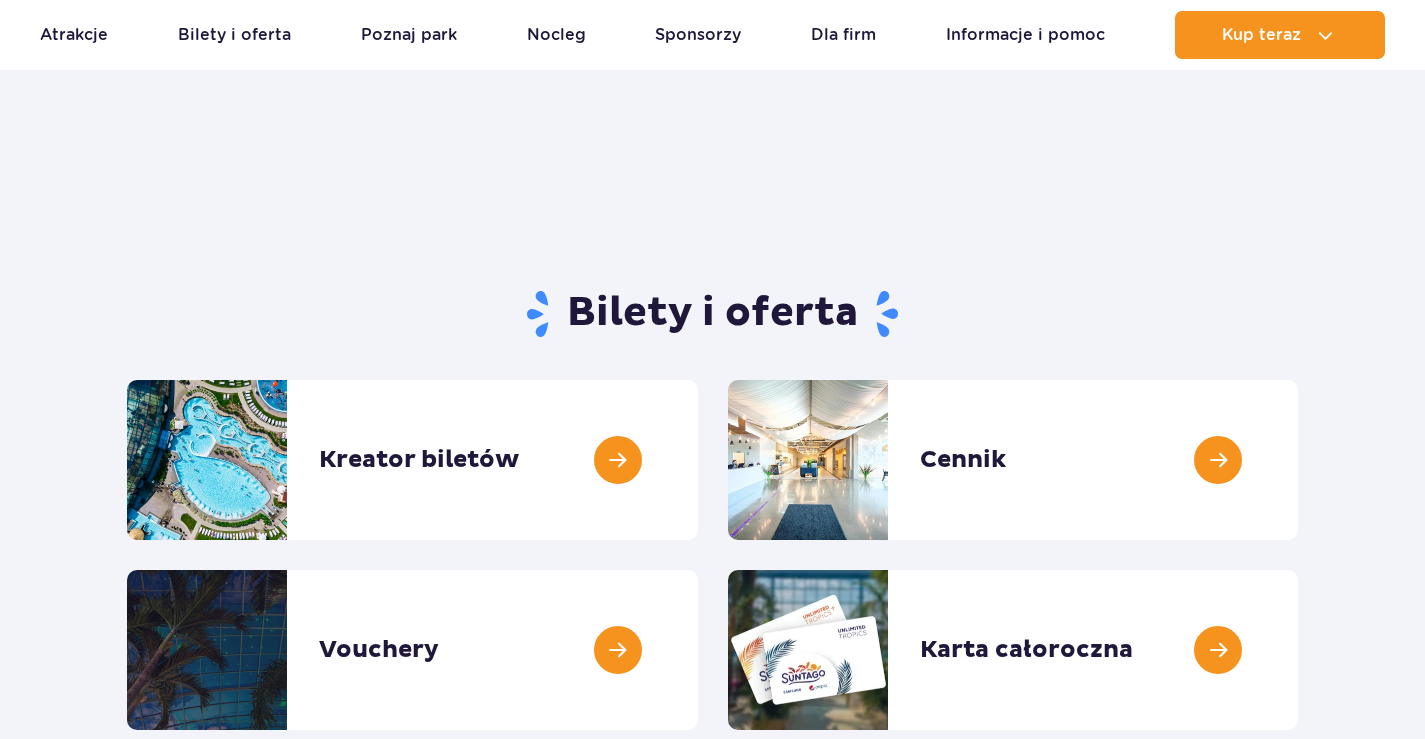 scroll, scrollTop: 200, scrollLeft: 0, axis: vertical 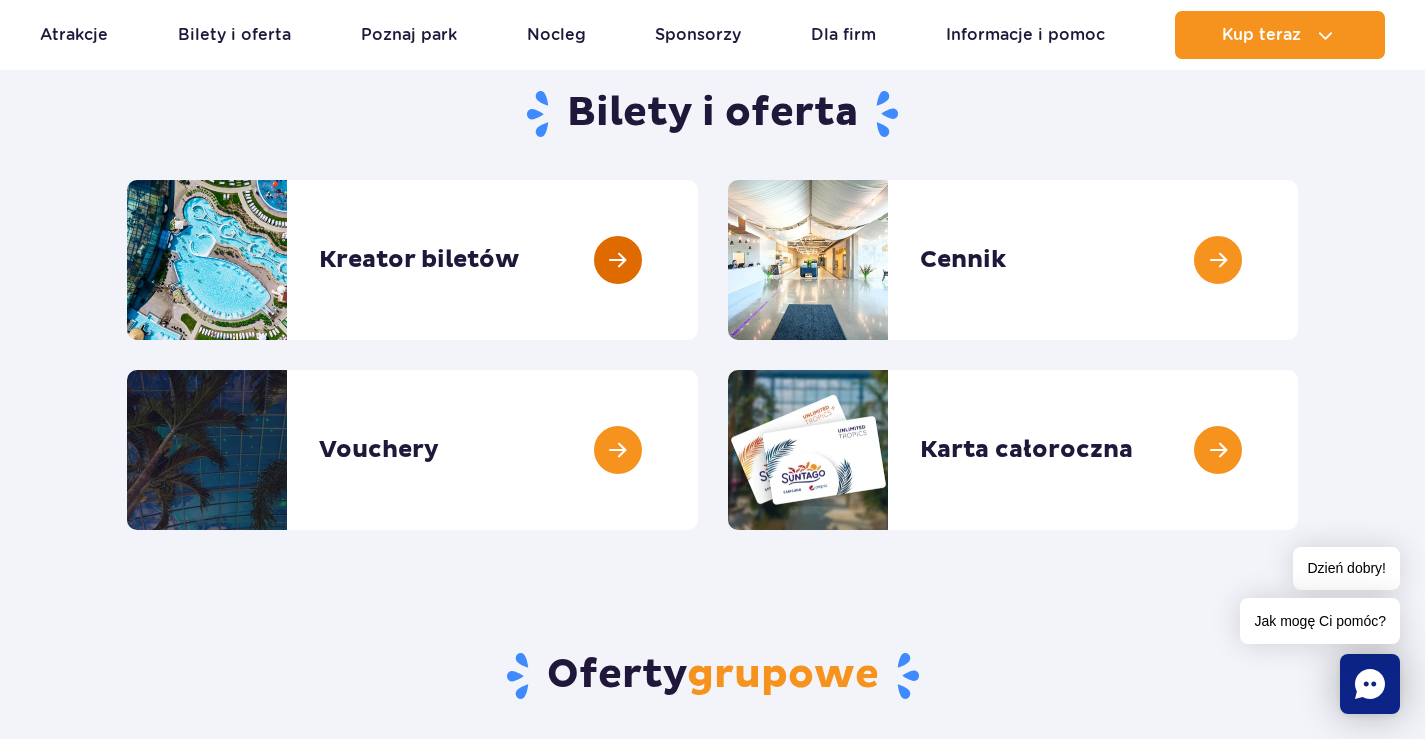 click at bounding box center (698, 260) 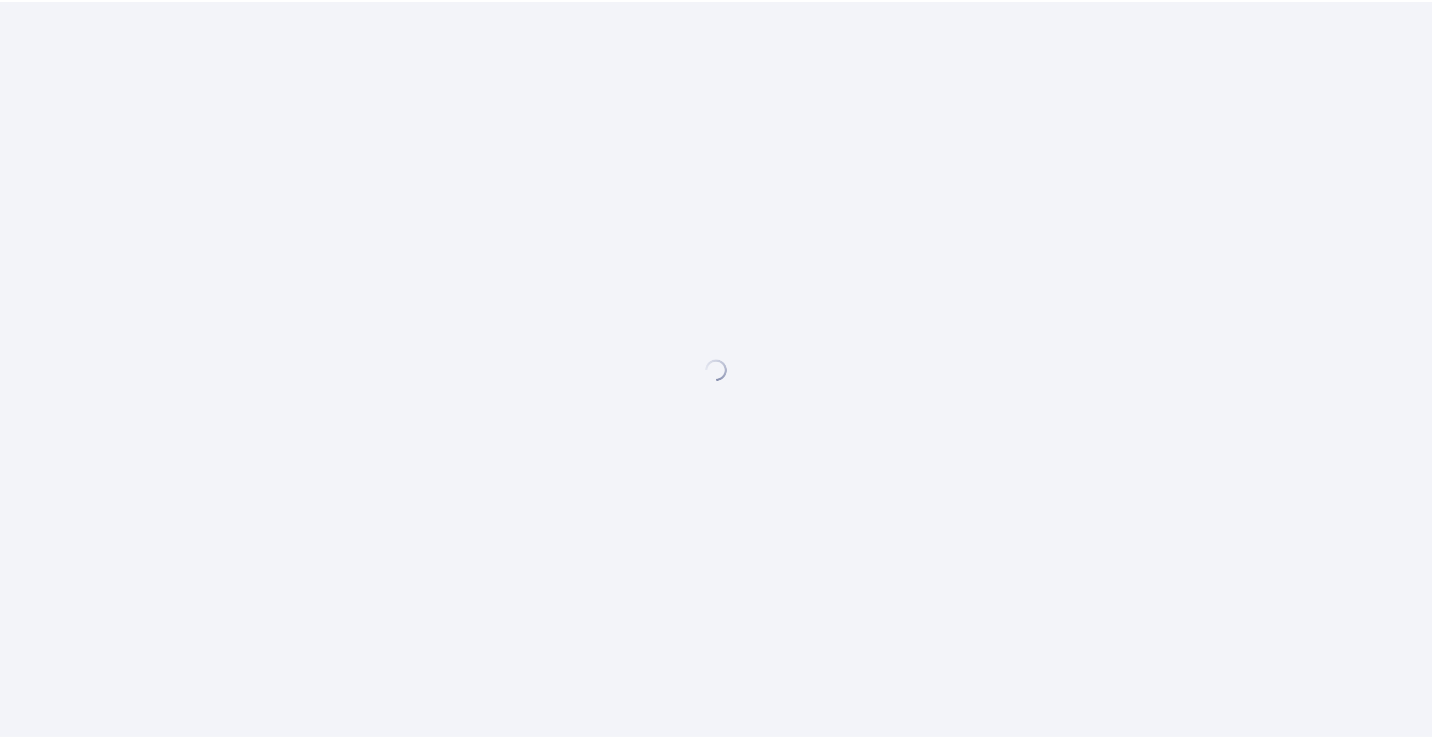 scroll, scrollTop: 0, scrollLeft: 0, axis: both 